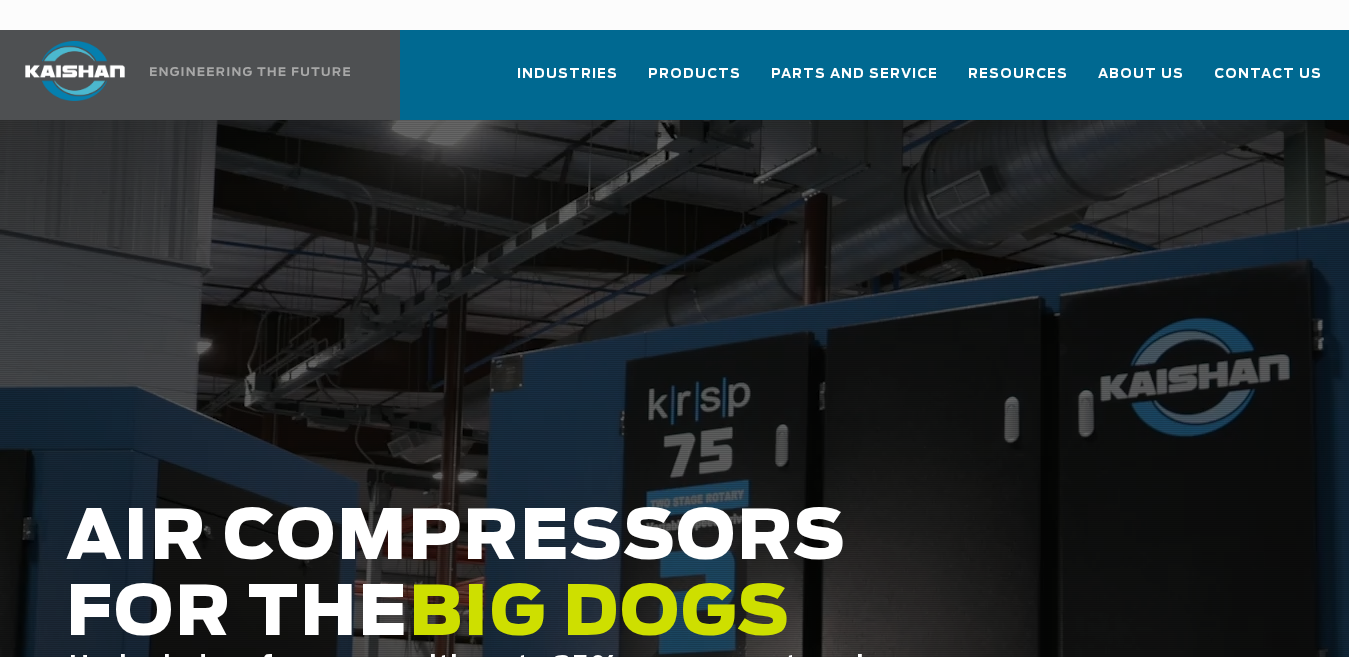 scroll, scrollTop: 0, scrollLeft: 0, axis: both 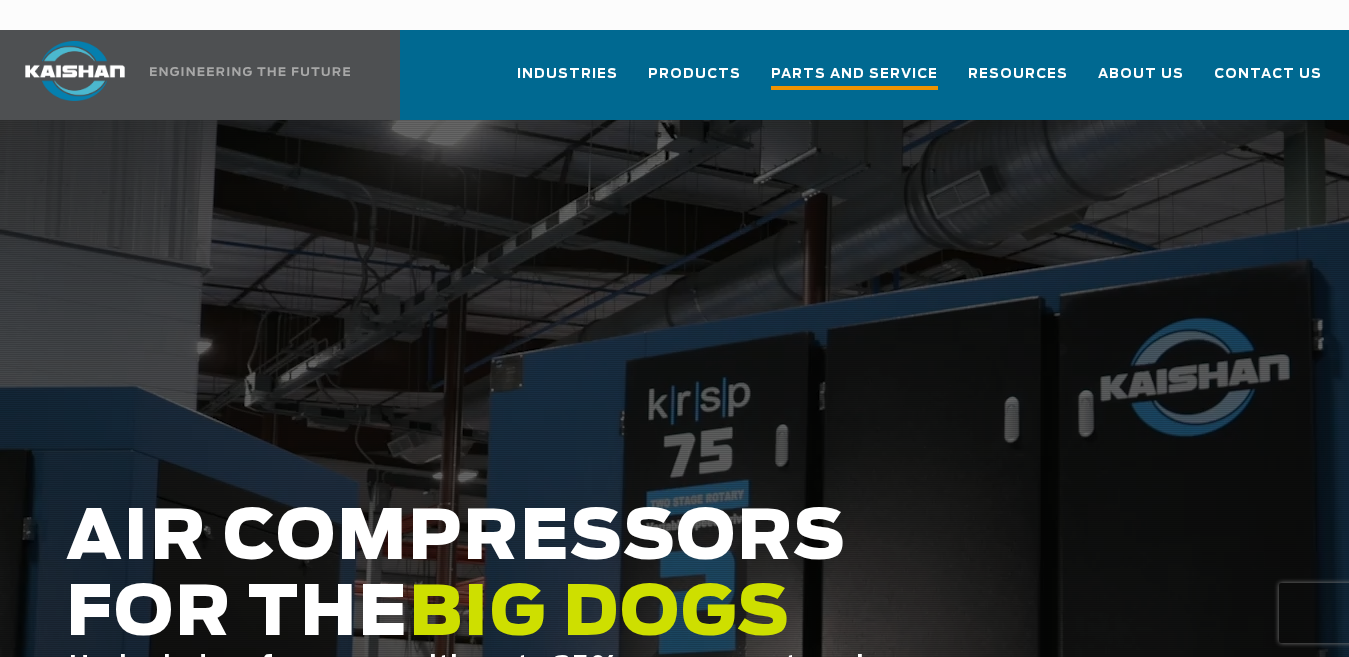 click on "Parts and Service" at bounding box center (854, 76) 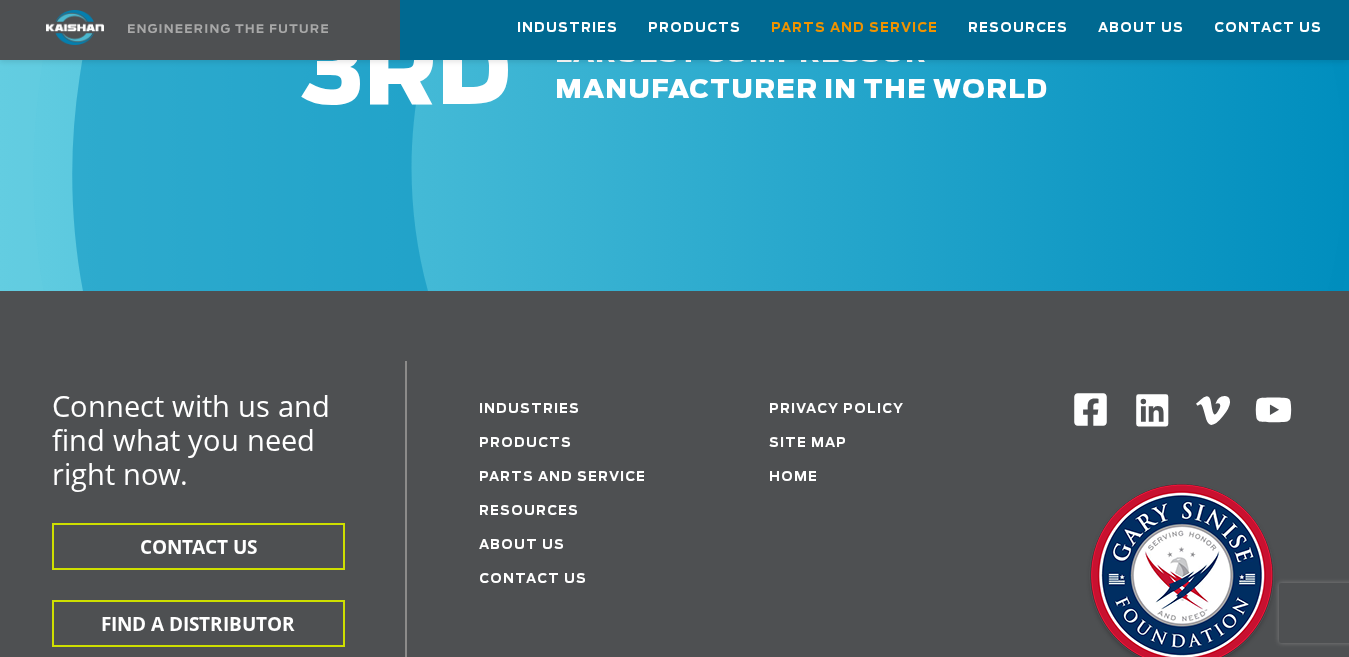 scroll, scrollTop: 2562, scrollLeft: 0, axis: vertical 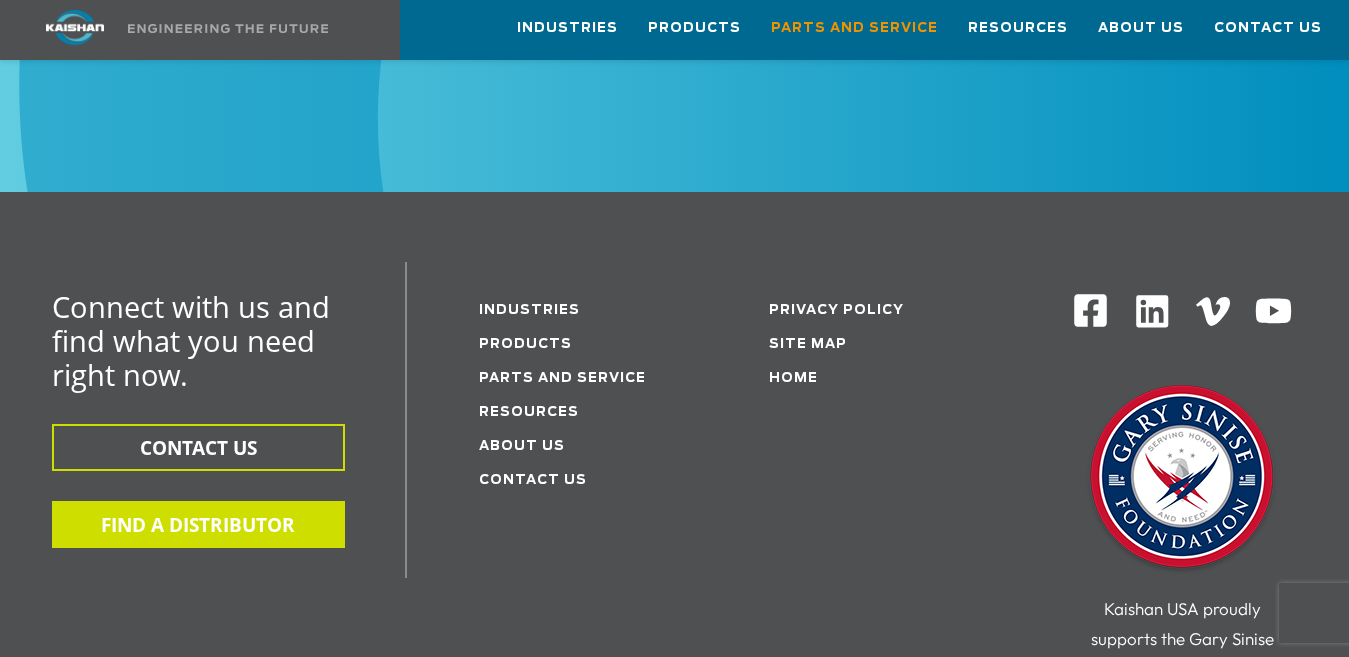 click on "FIND A DISTRIBUTOR" at bounding box center (198, 524) 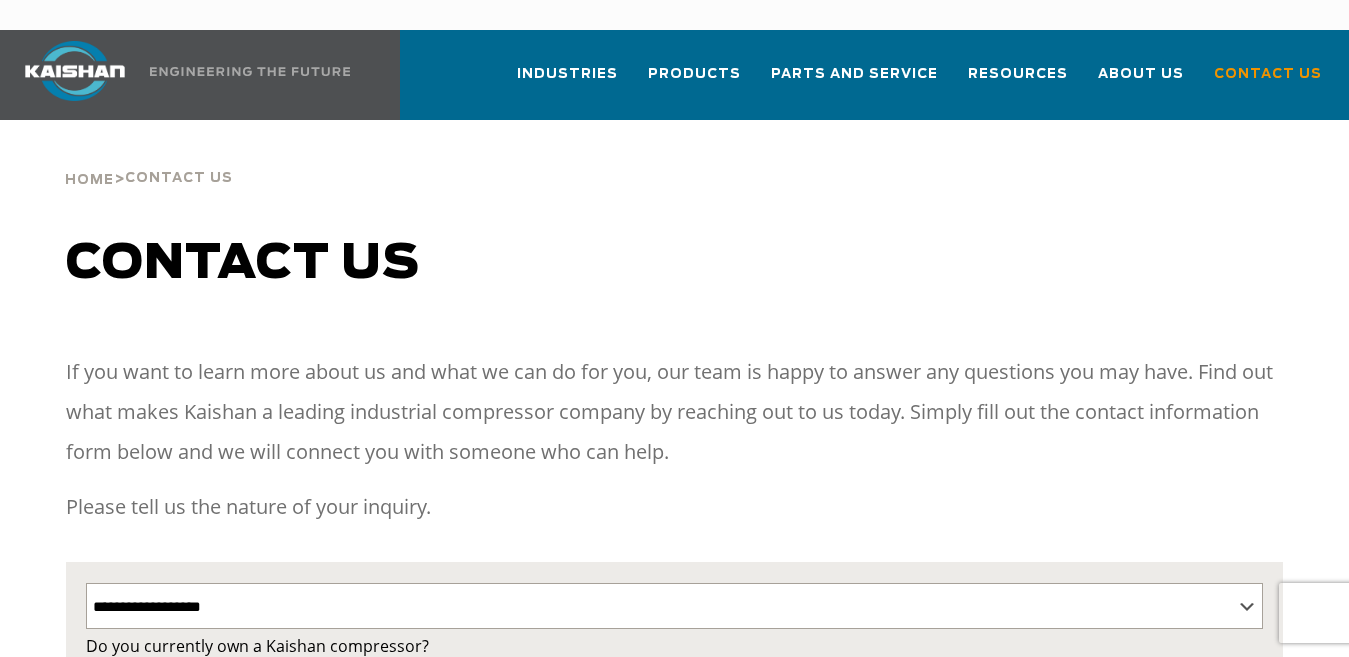 select on "**********" 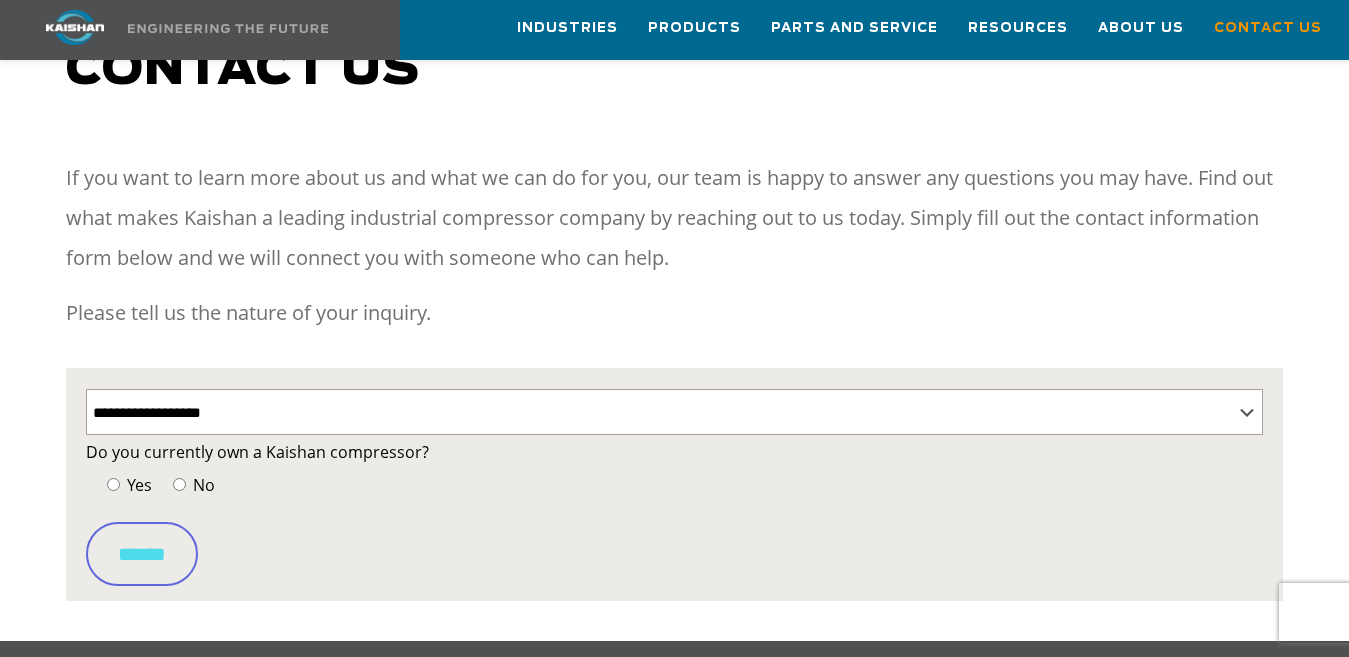scroll, scrollTop: 197, scrollLeft: 0, axis: vertical 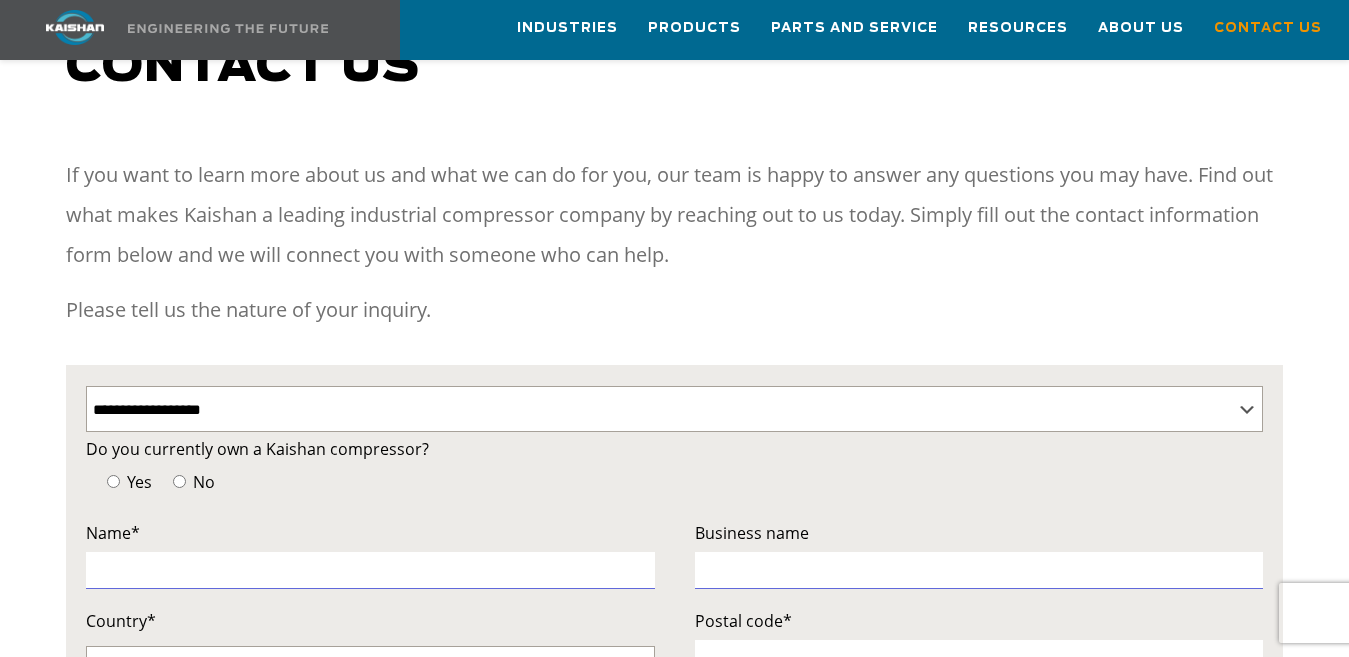 type 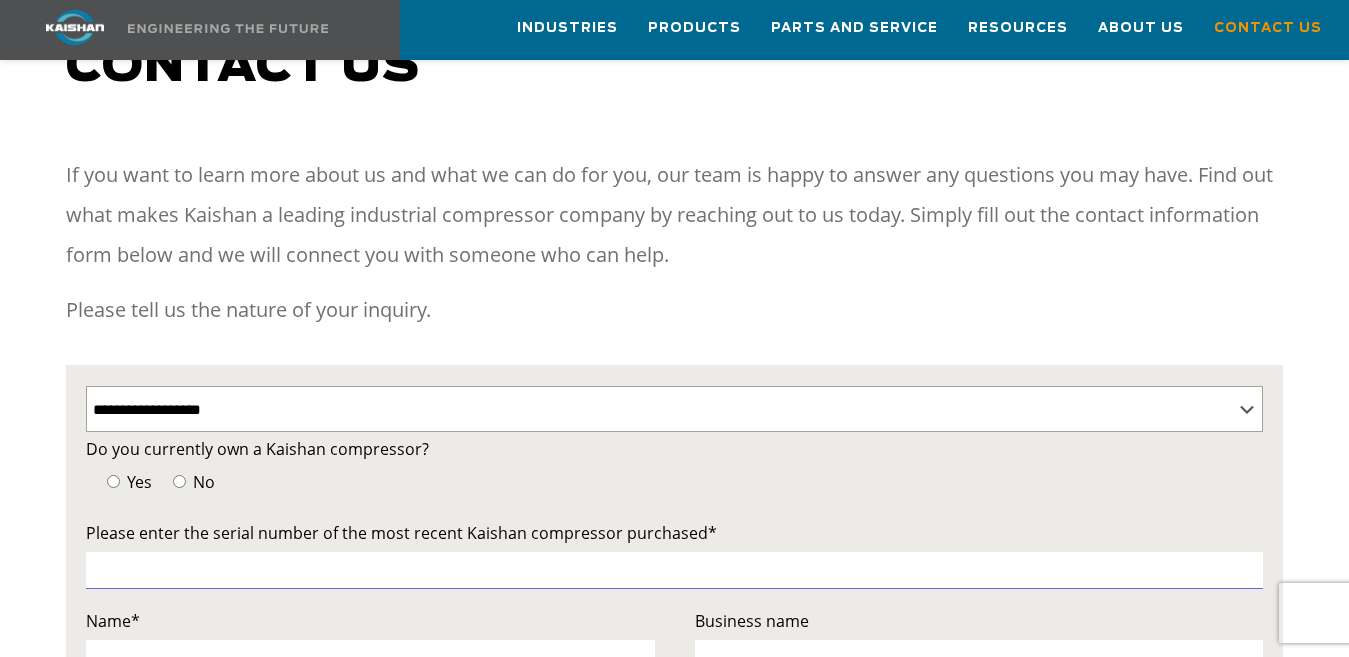 type 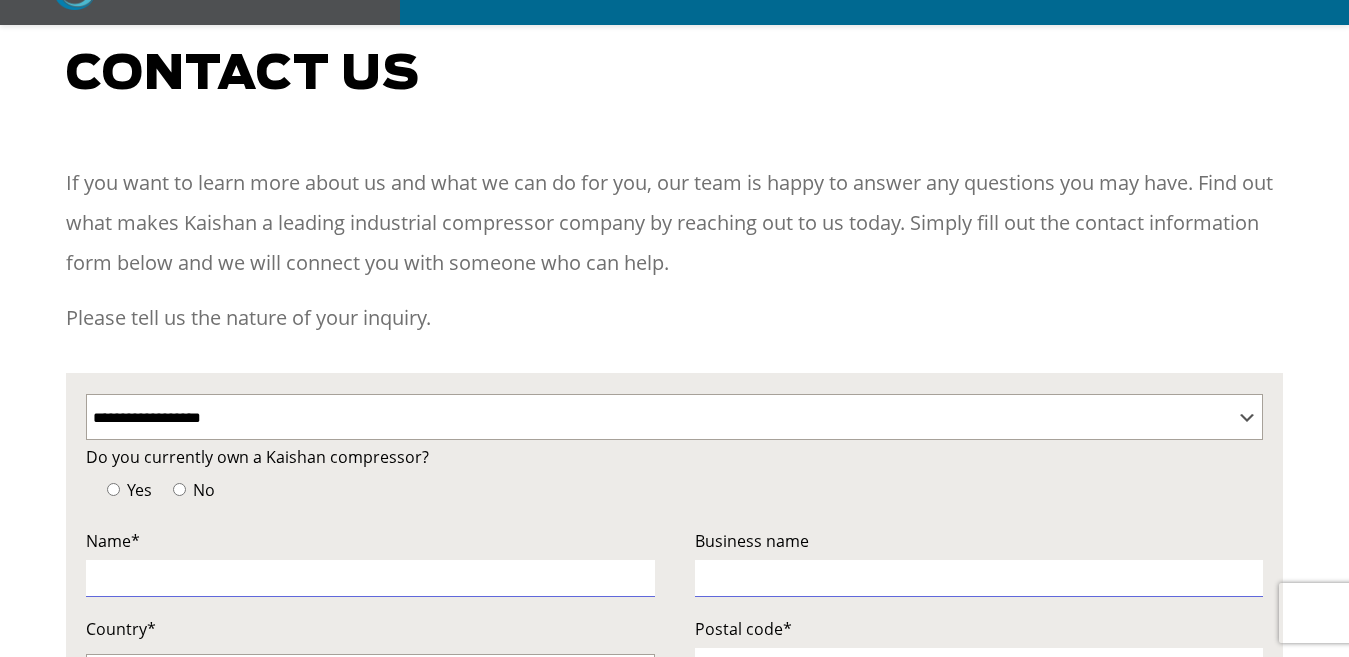scroll, scrollTop: 197, scrollLeft: 0, axis: vertical 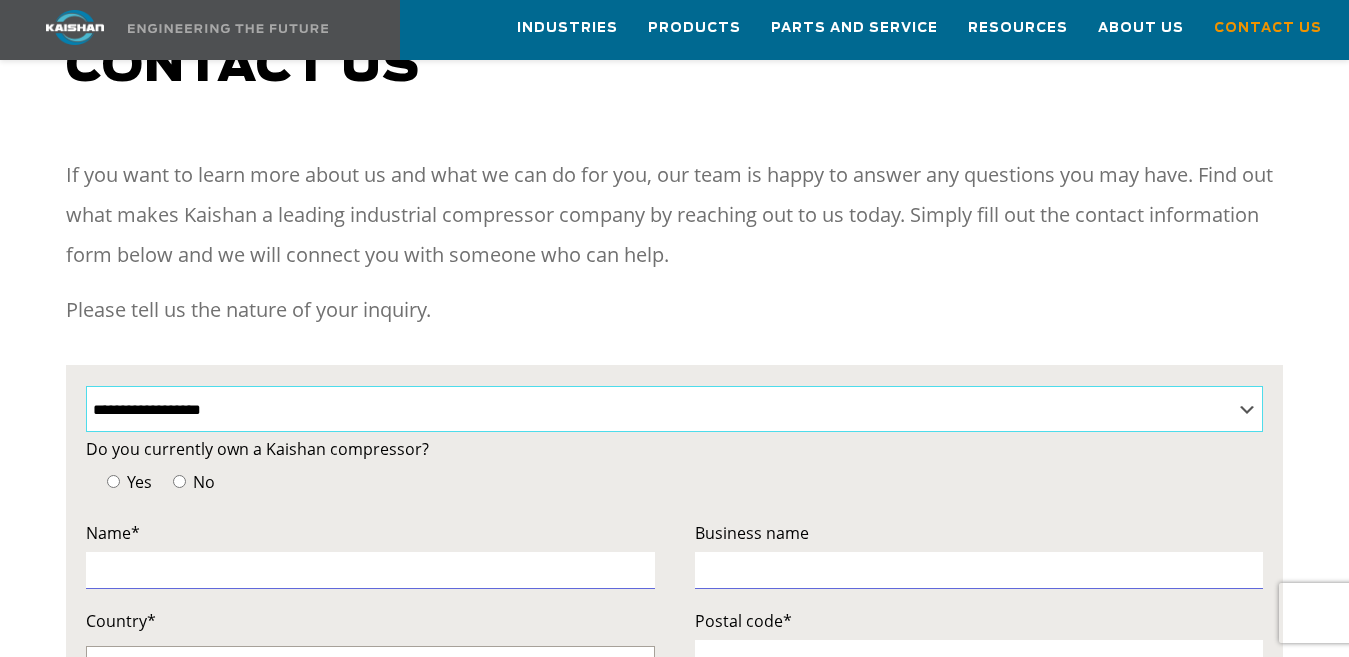 click on "**********" at bounding box center (674, 409) 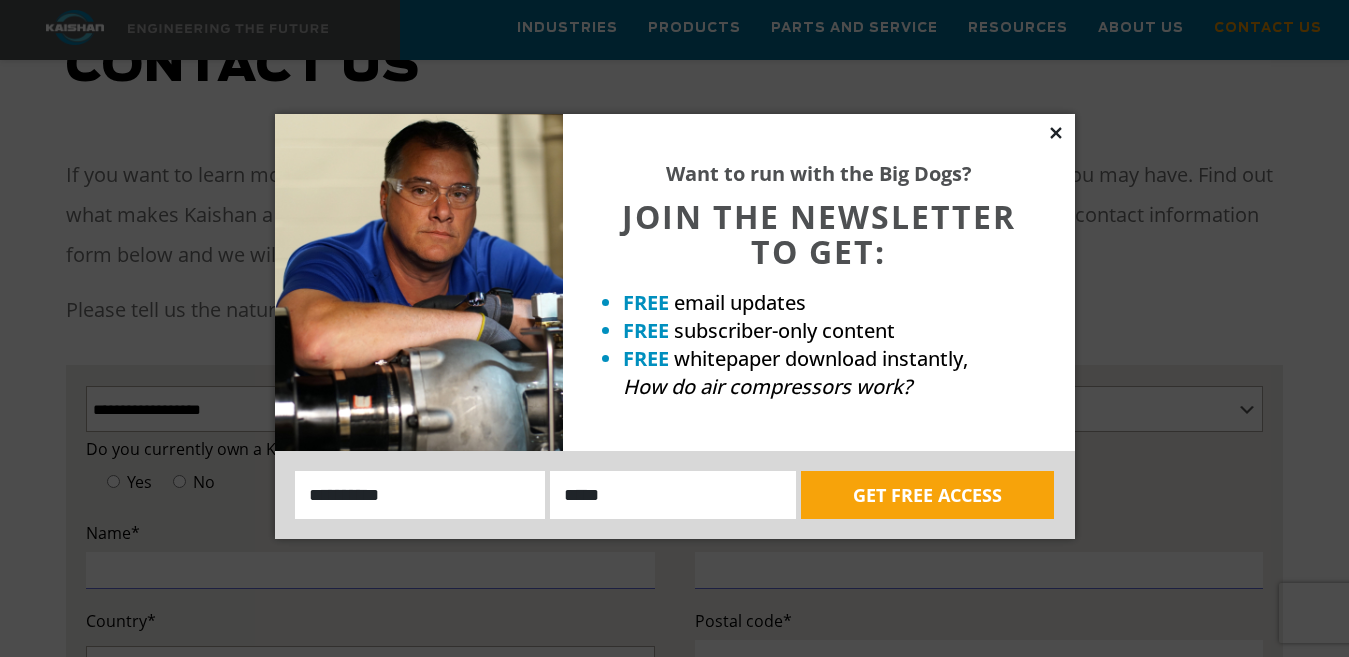 click 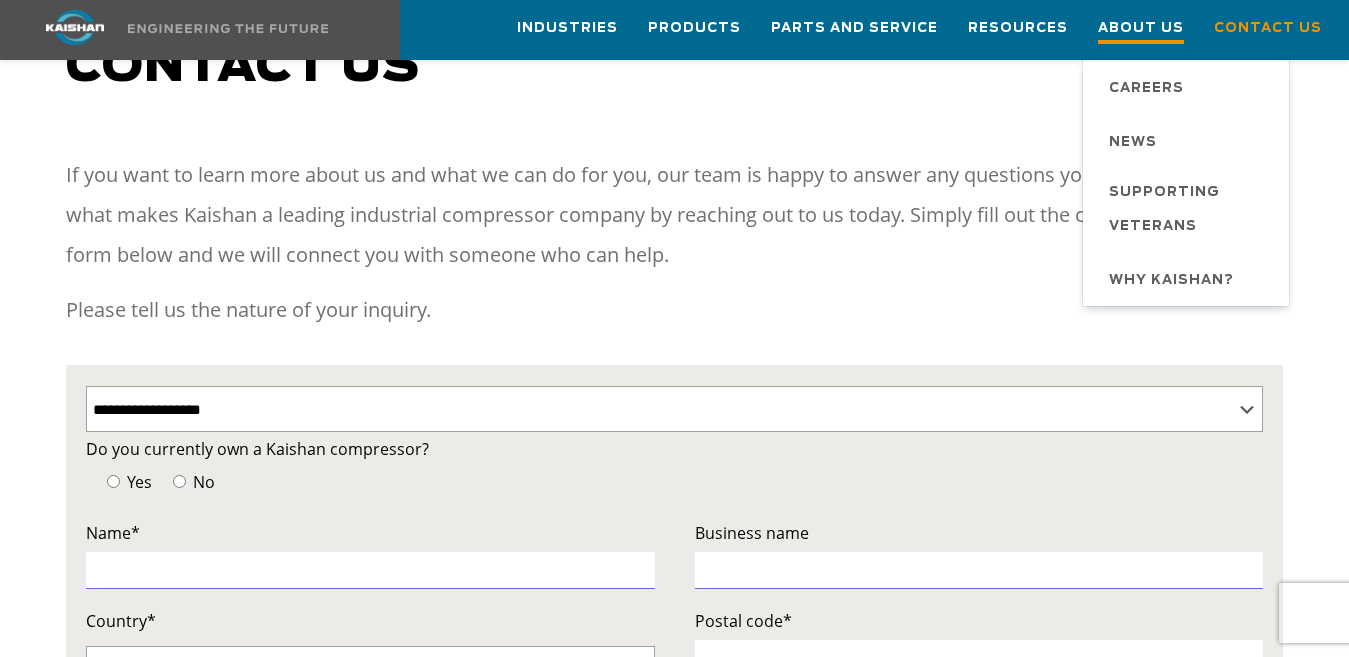 click on "About Us" at bounding box center [1141, 30] 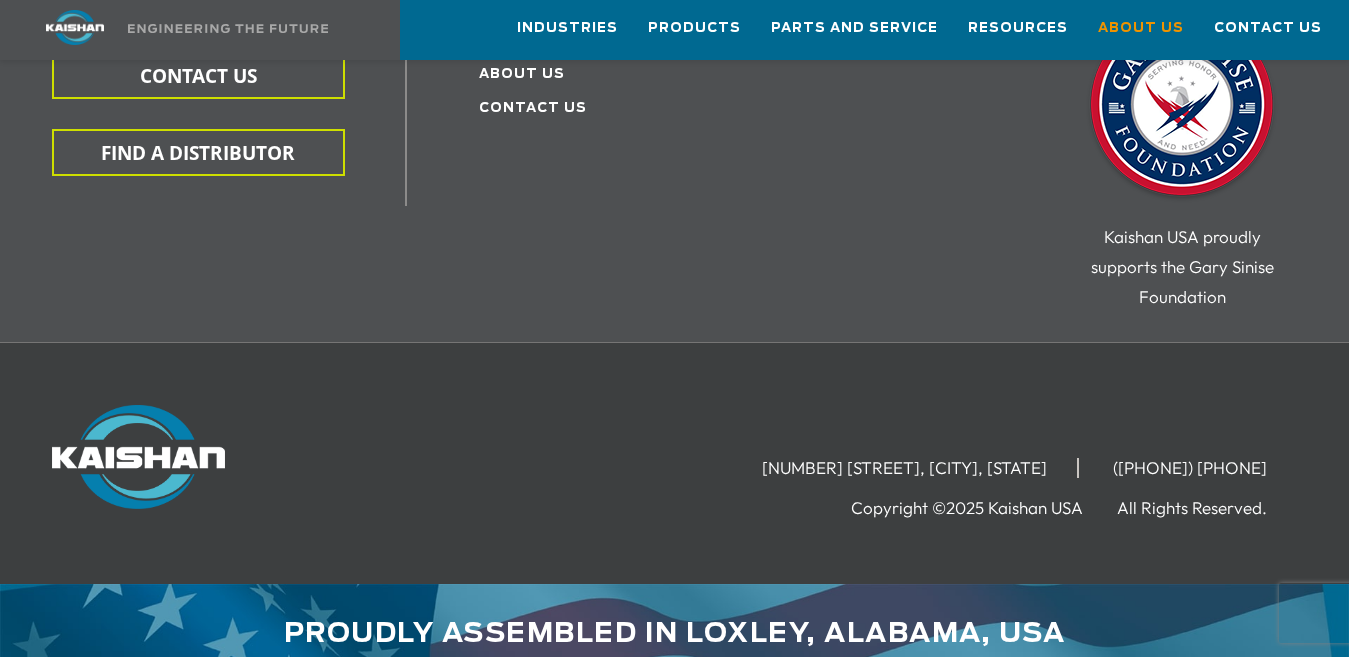 scroll, scrollTop: 6853, scrollLeft: 0, axis: vertical 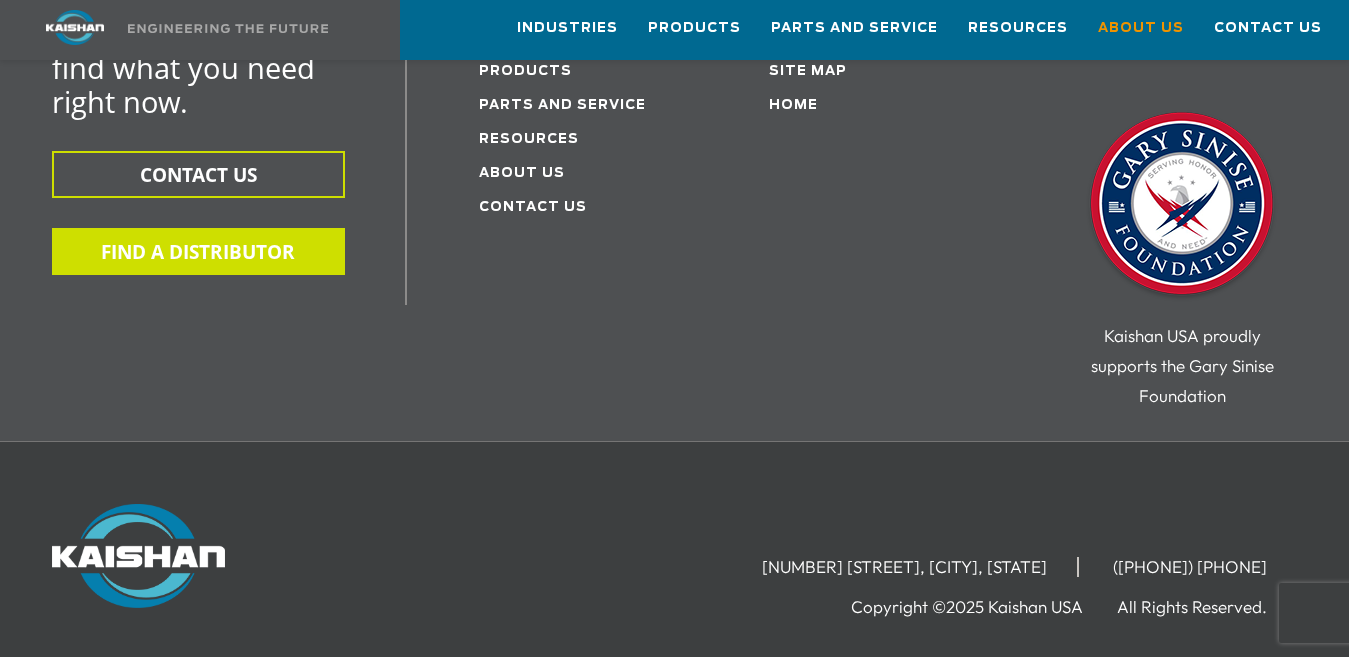 click on "FIND A DISTRIBUTOR" at bounding box center (198, 251) 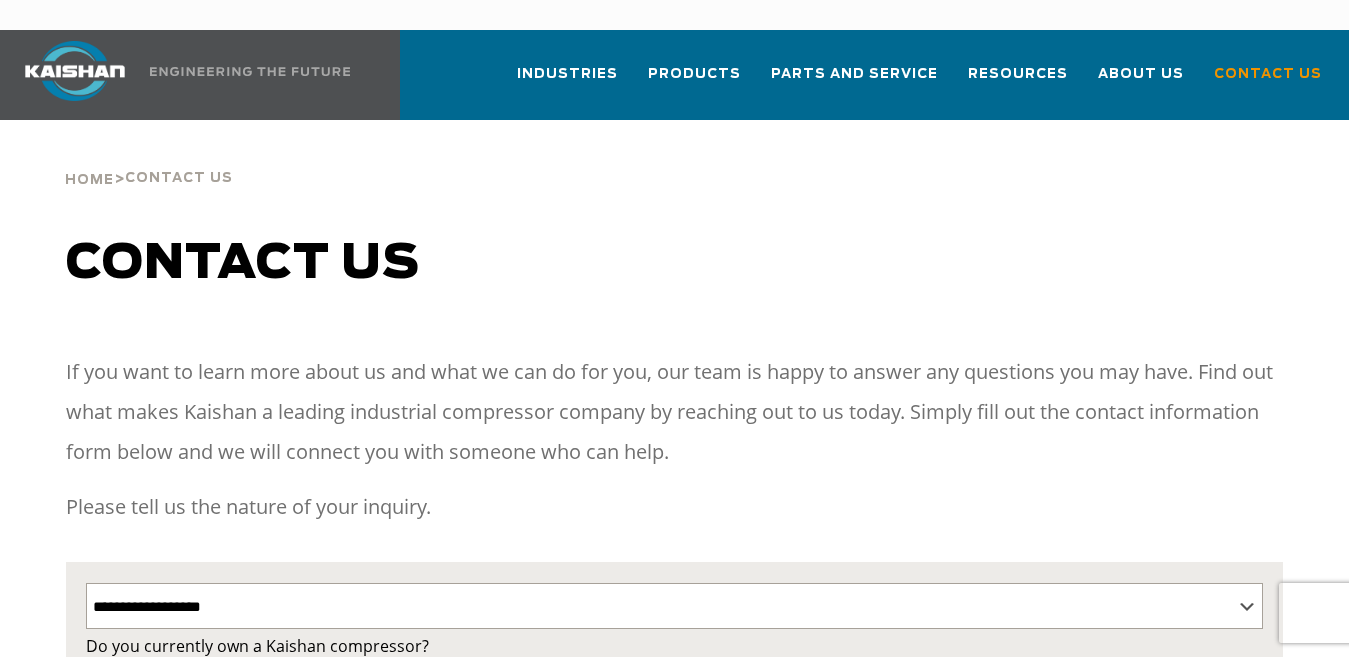 select on "**********" 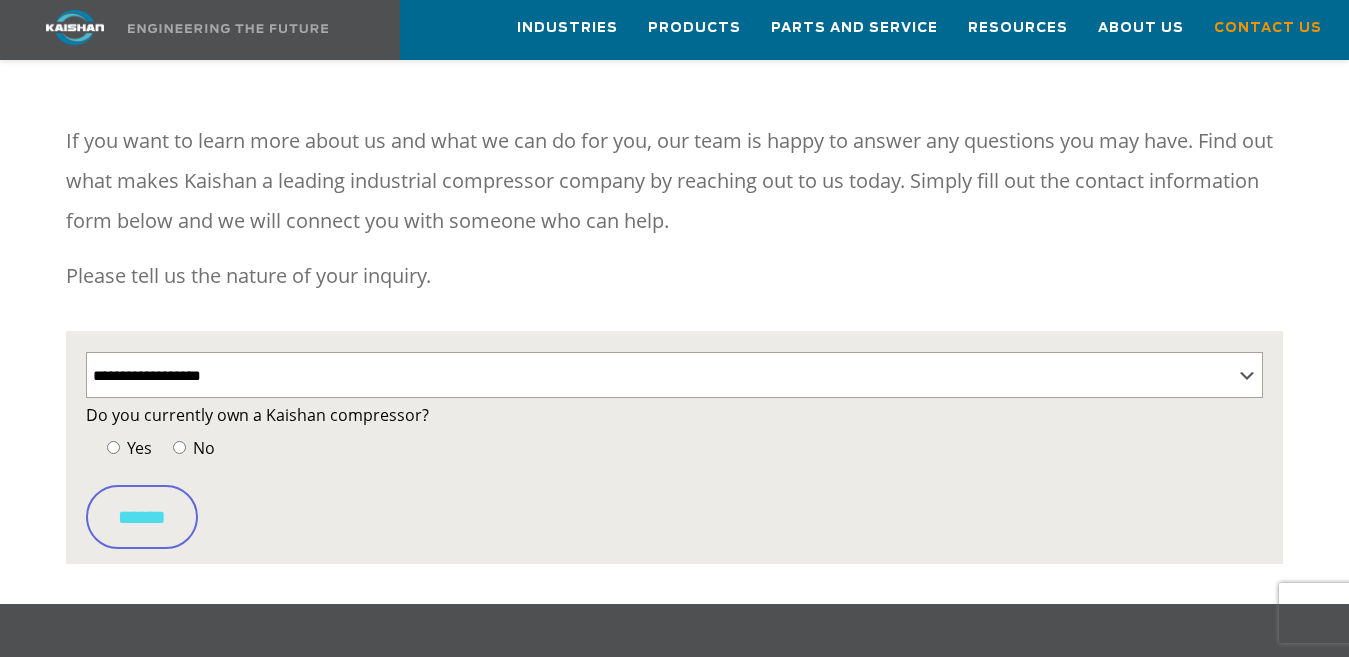 scroll, scrollTop: 295, scrollLeft: 0, axis: vertical 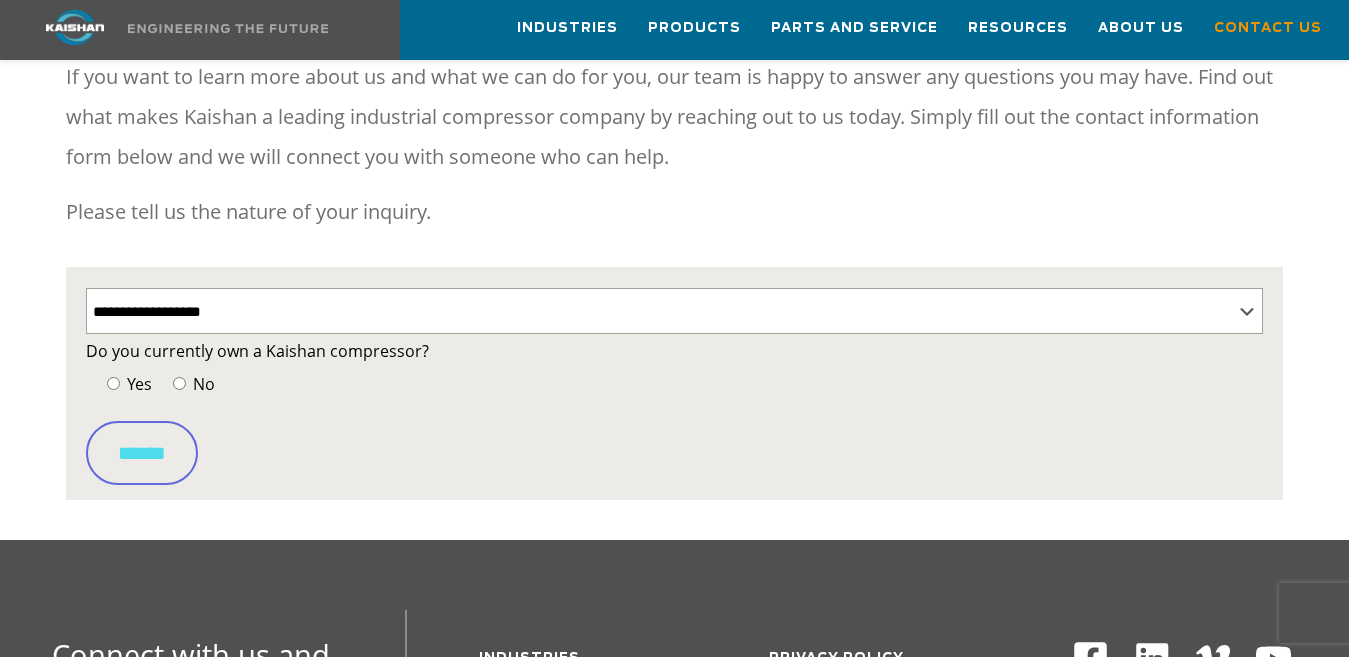 click on "No" at bounding box center (191, 384) 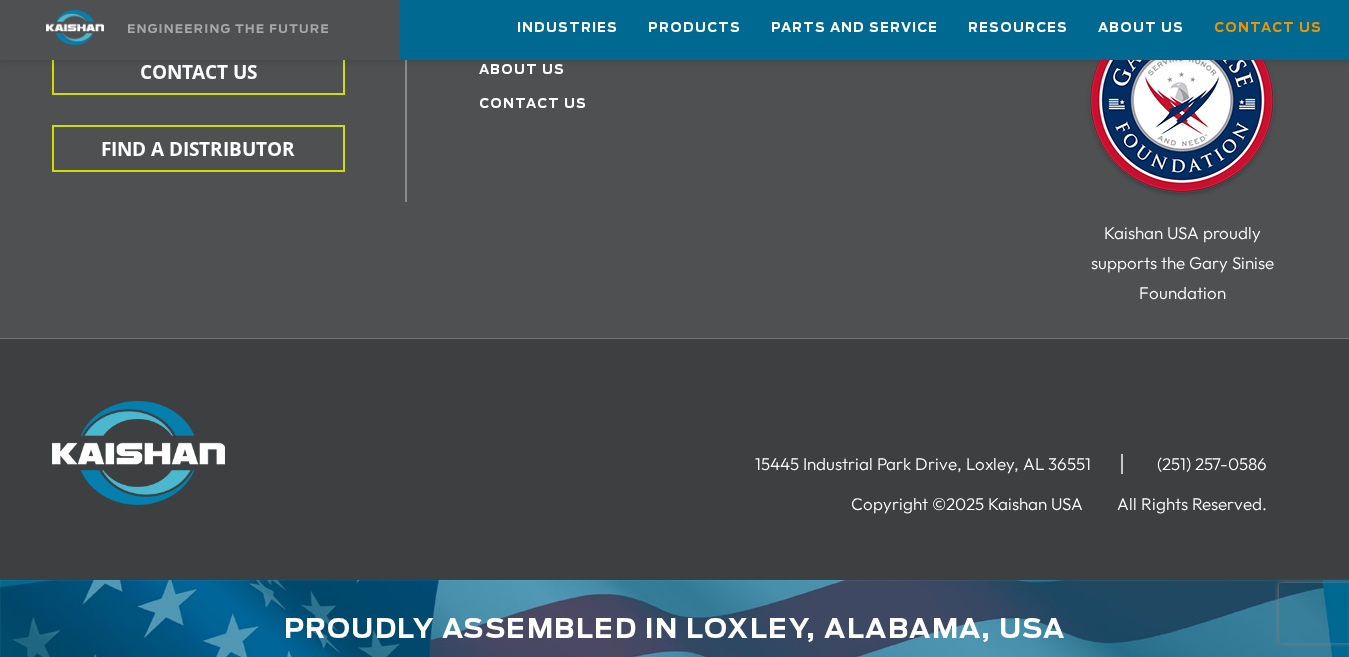 scroll, scrollTop: 1676, scrollLeft: 0, axis: vertical 